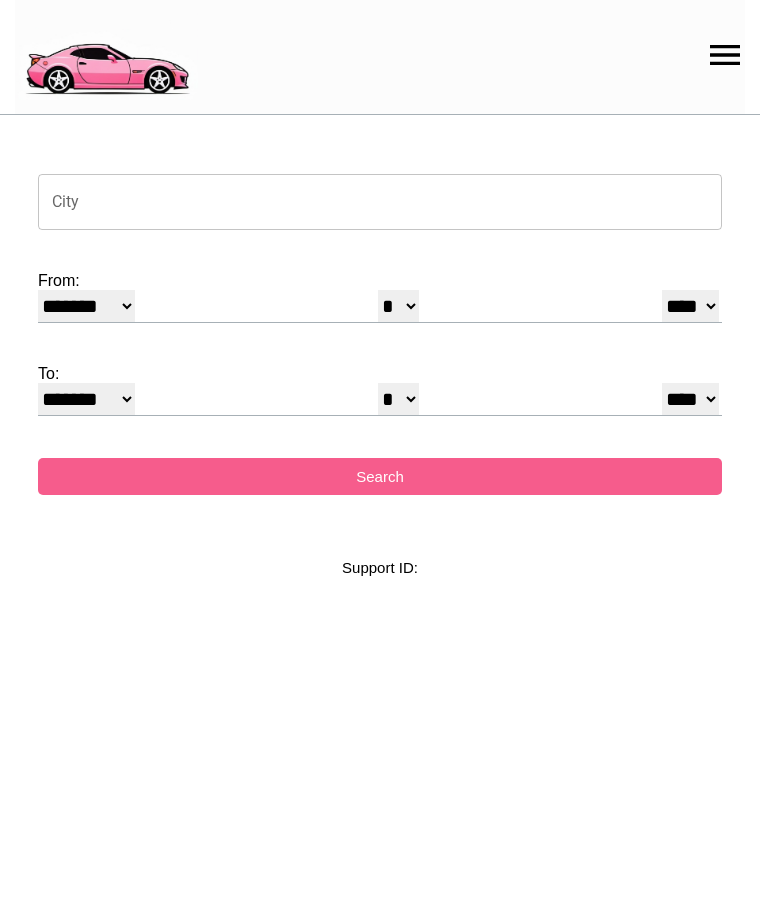 select on "*" 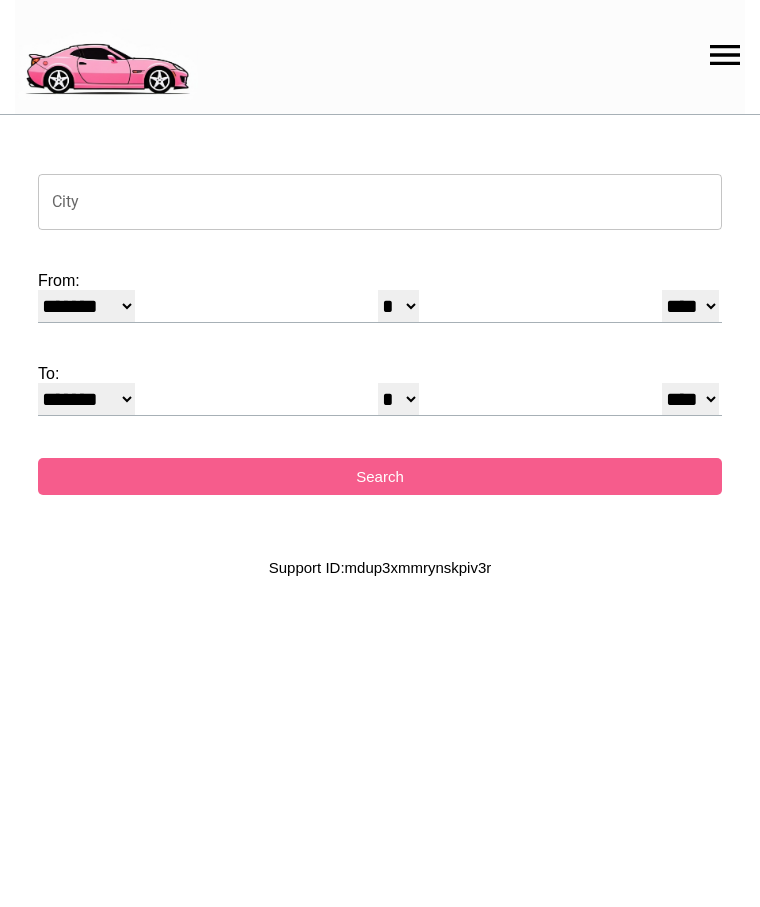 scroll, scrollTop: 0, scrollLeft: 0, axis: both 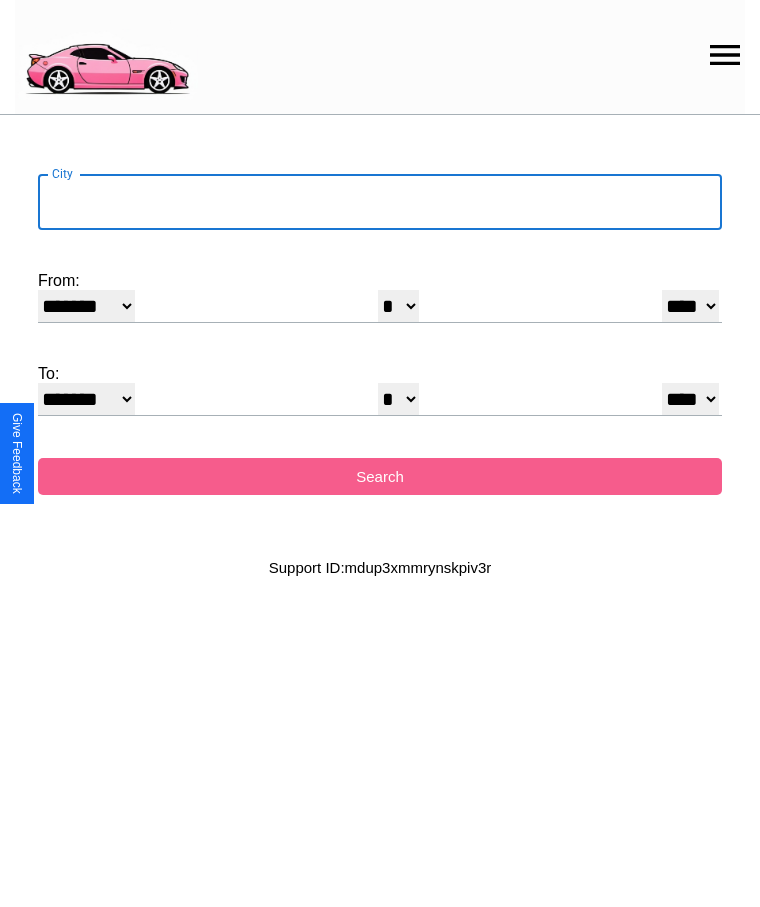 click on "City" at bounding box center [380, 202] 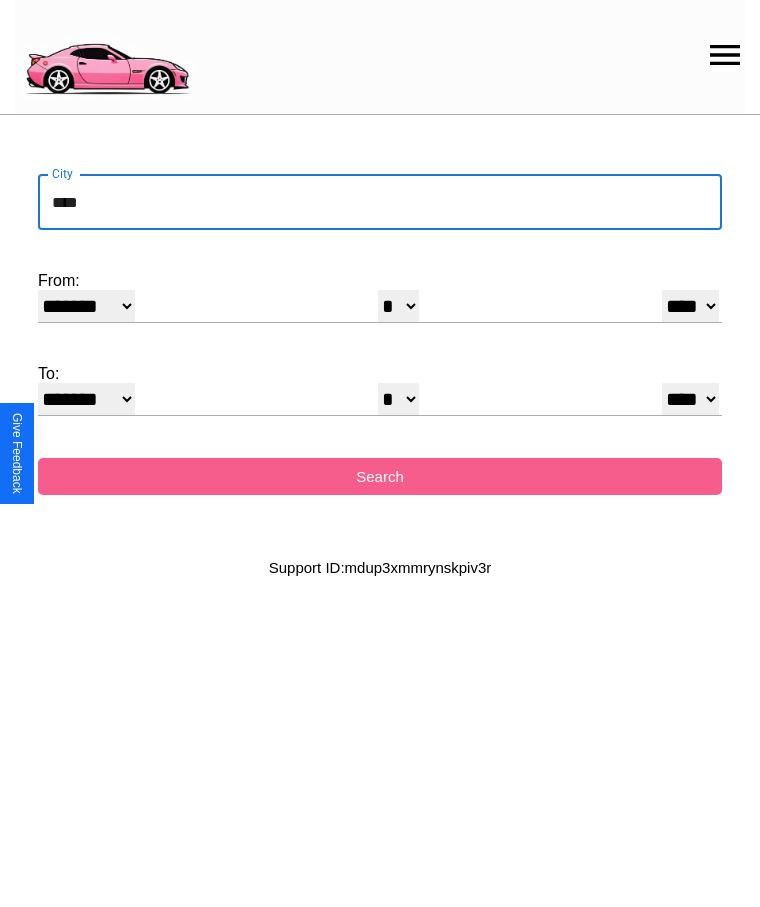 type on "****" 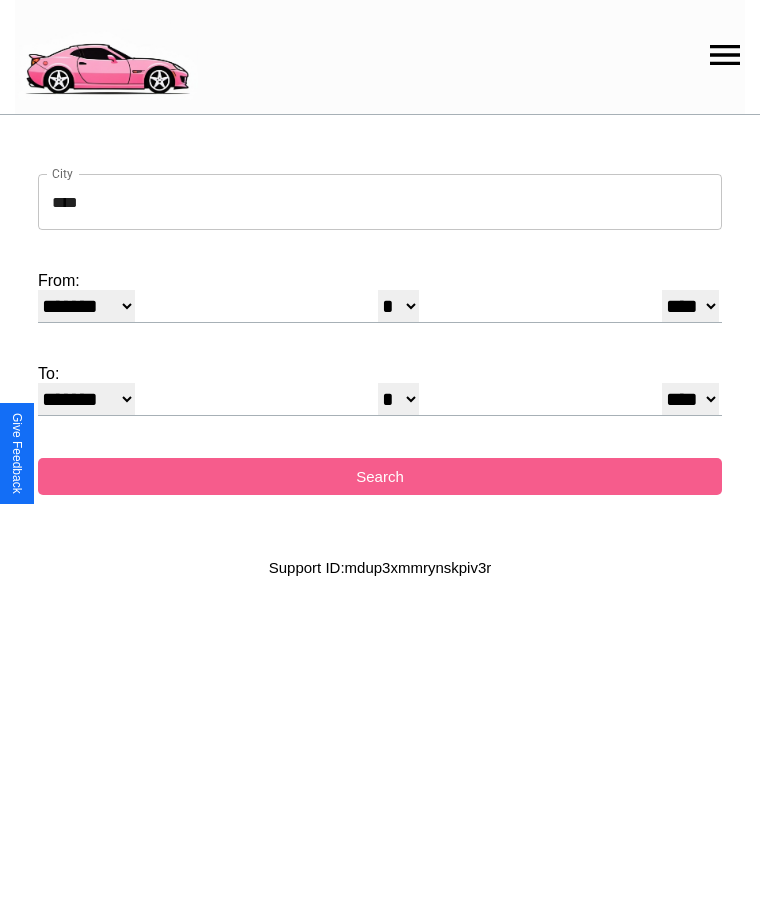 click on "******* ******** ***** ***** *** **** **** ****** ********* ******* ******** ********" at bounding box center (86, 306) 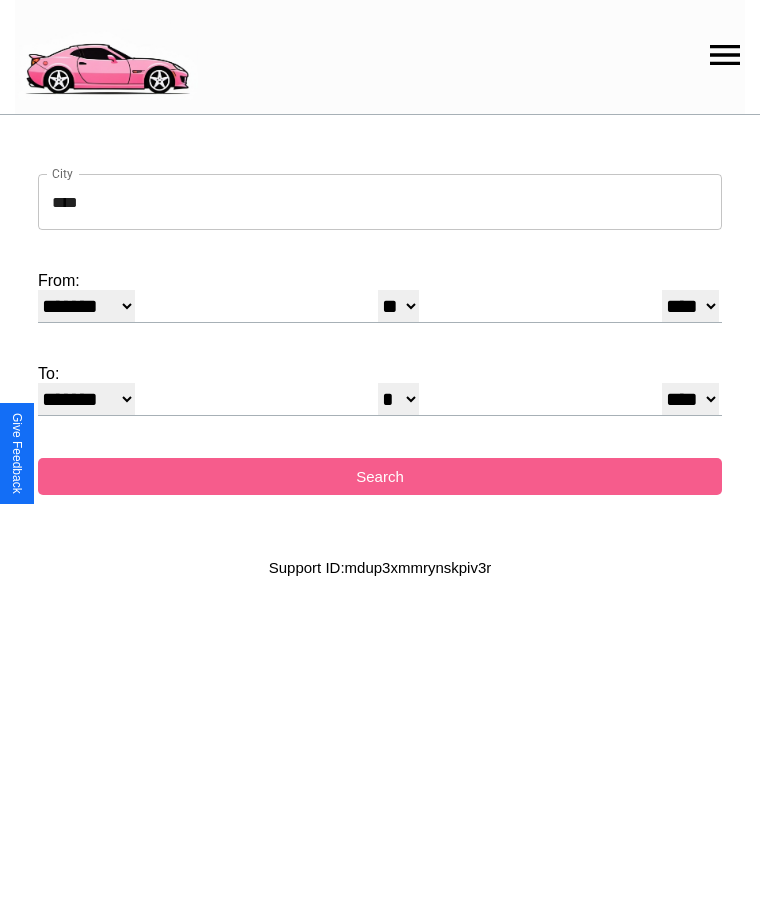 select on "**" 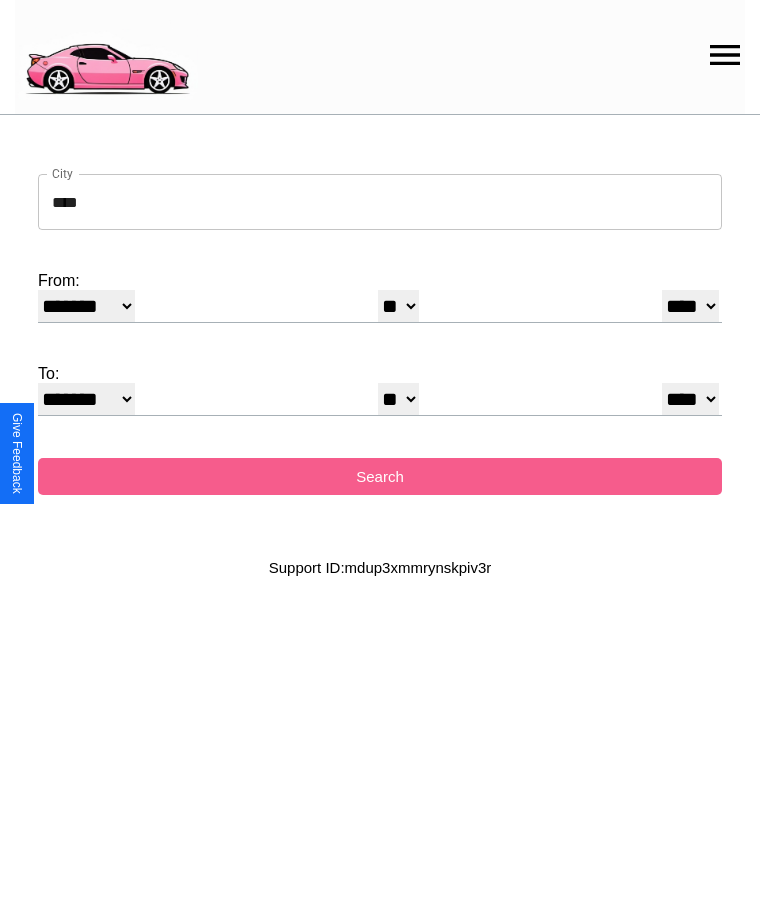 click on "******* ******** ***** ***** *** **** **** ****** ********* ******* ******** ********" at bounding box center [86, 399] 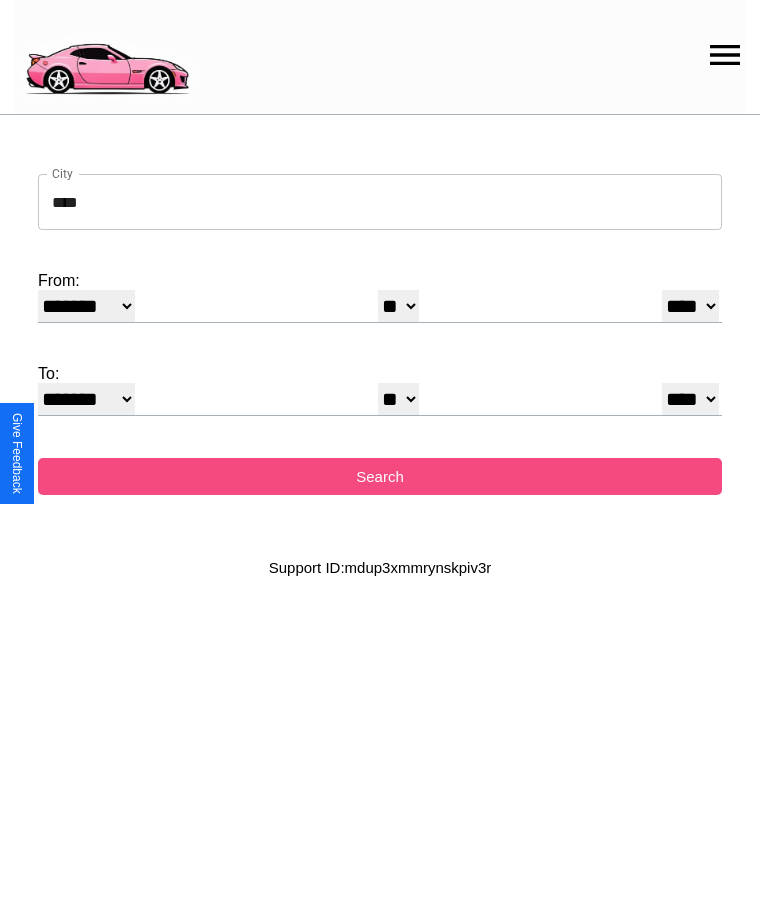 click on "Search" at bounding box center [380, 476] 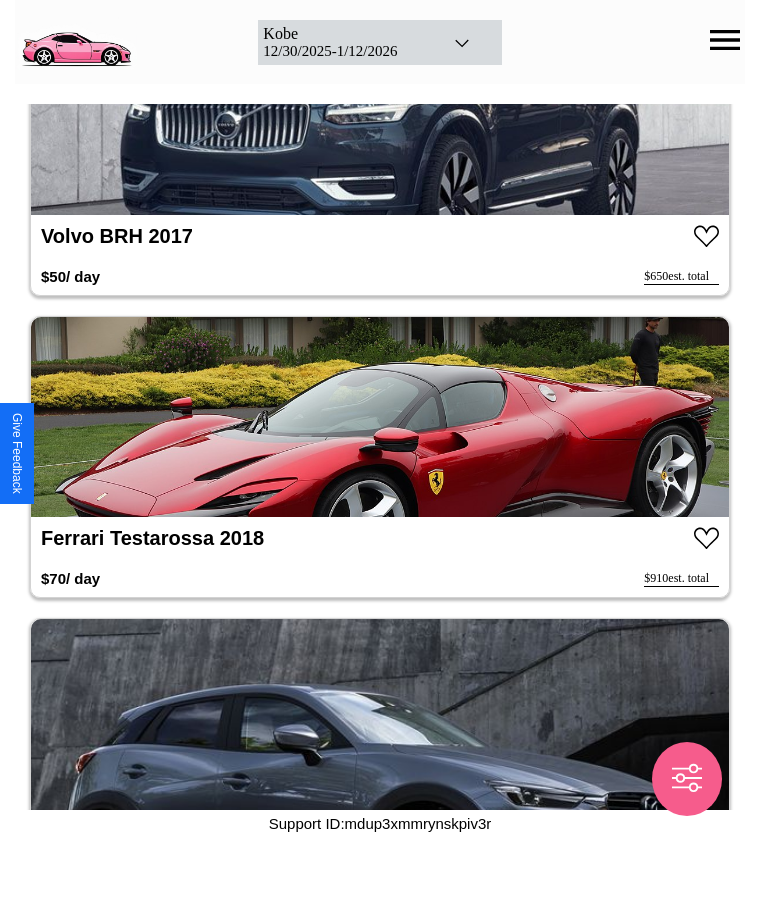 scroll, scrollTop: 422, scrollLeft: 0, axis: vertical 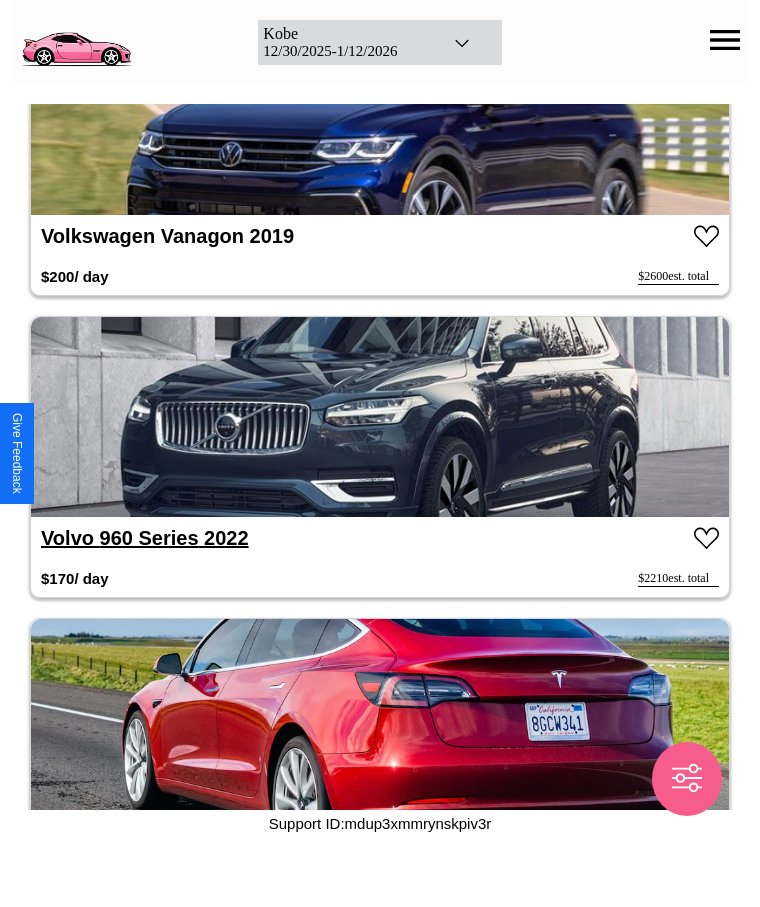 click on "Volvo   960 Series   2022" at bounding box center [145, 538] 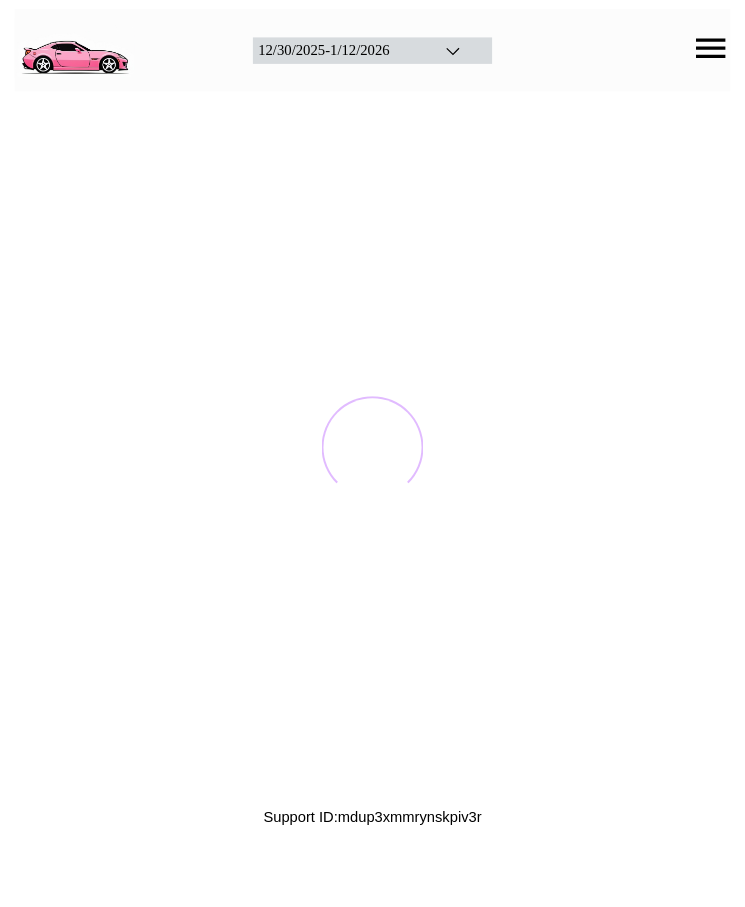 scroll, scrollTop: 0, scrollLeft: 0, axis: both 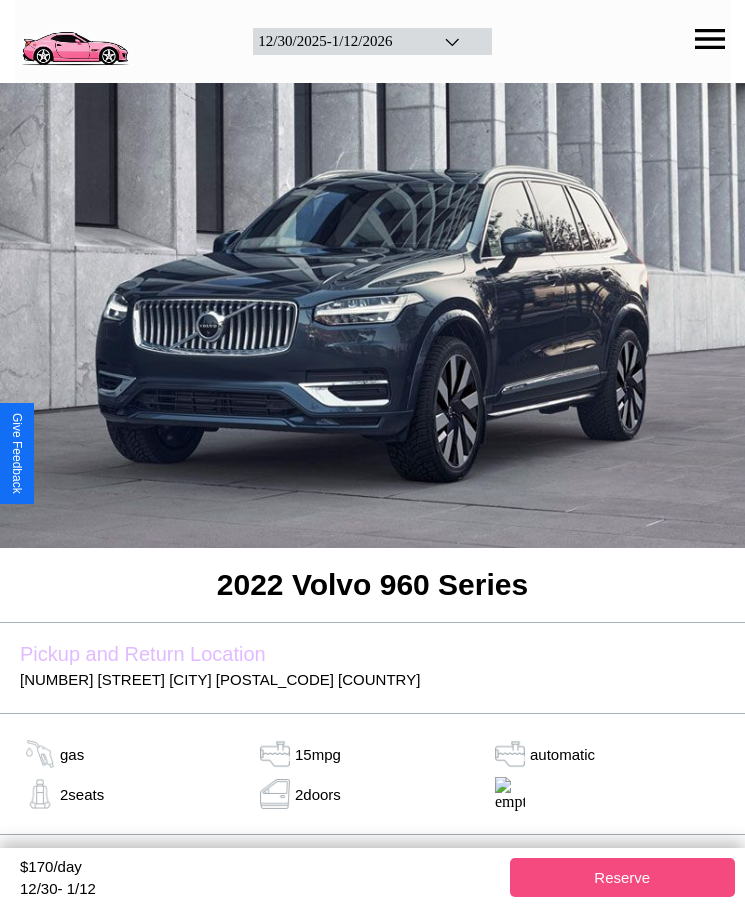 click on "Reserve" at bounding box center [623, 877] 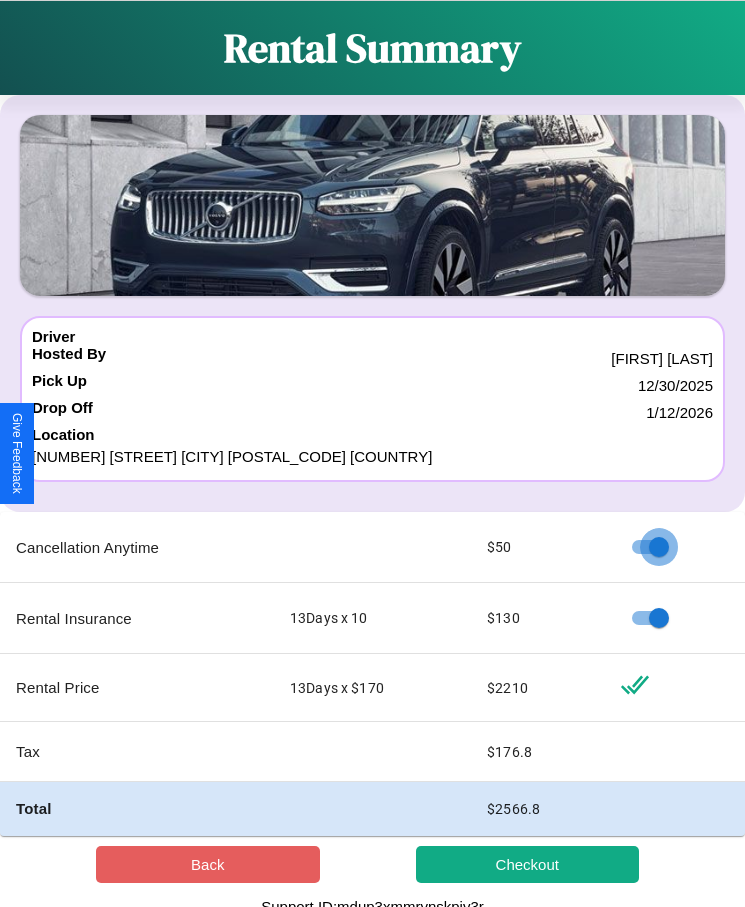 scroll, scrollTop: 13, scrollLeft: 0, axis: vertical 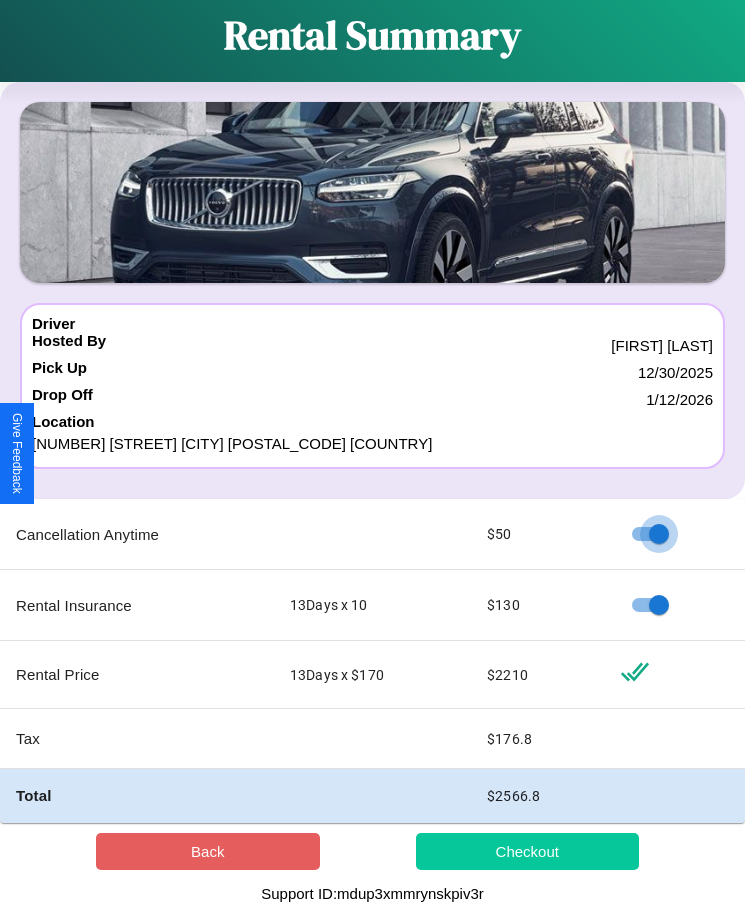 click on "Checkout" at bounding box center (528, 851) 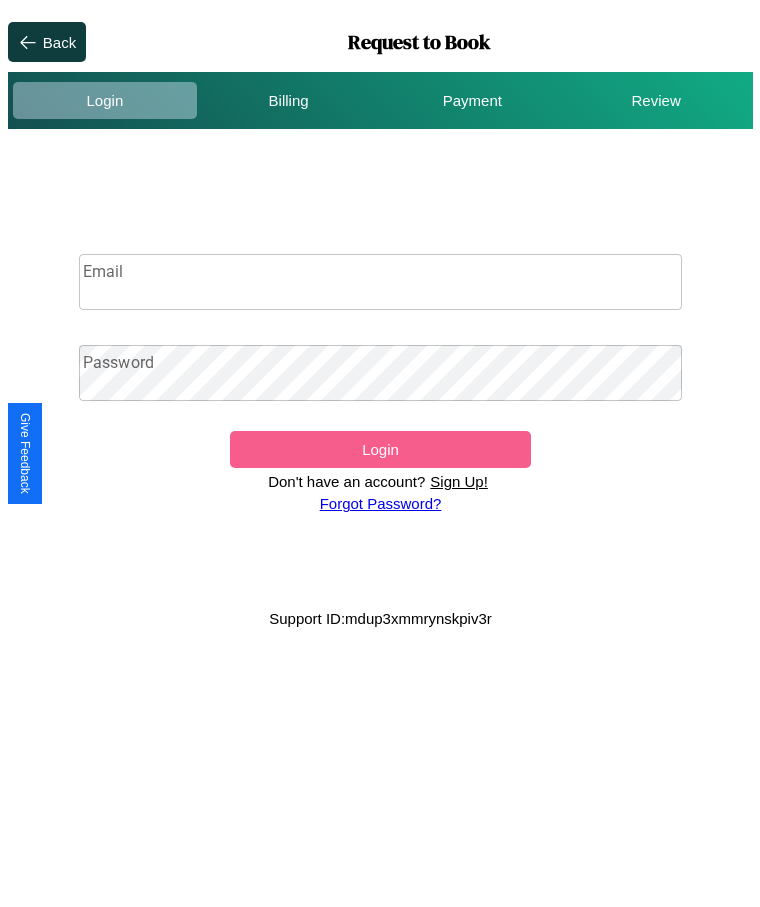 scroll, scrollTop: 0, scrollLeft: 0, axis: both 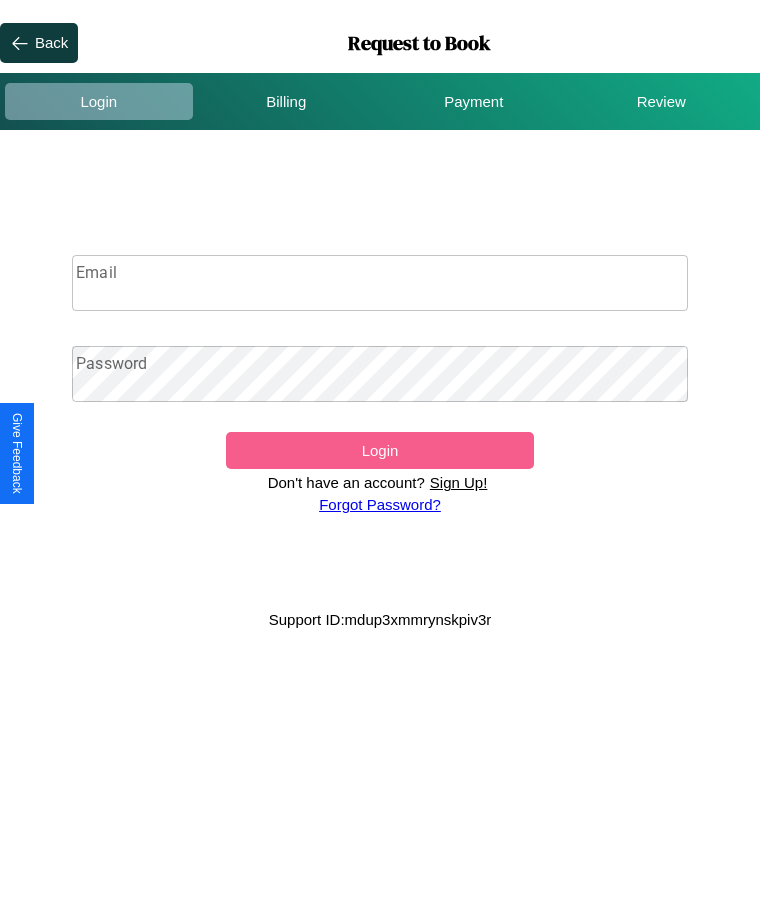 click on "Sign Up!" at bounding box center (459, 482) 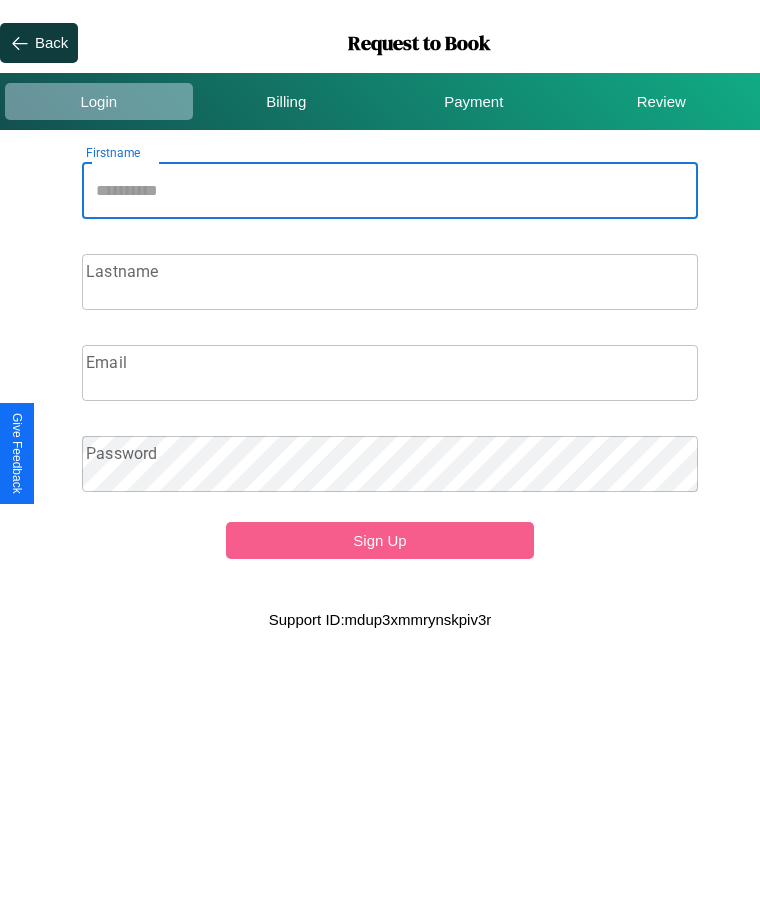 click on "Firstname" at bounding box center (390, 191) 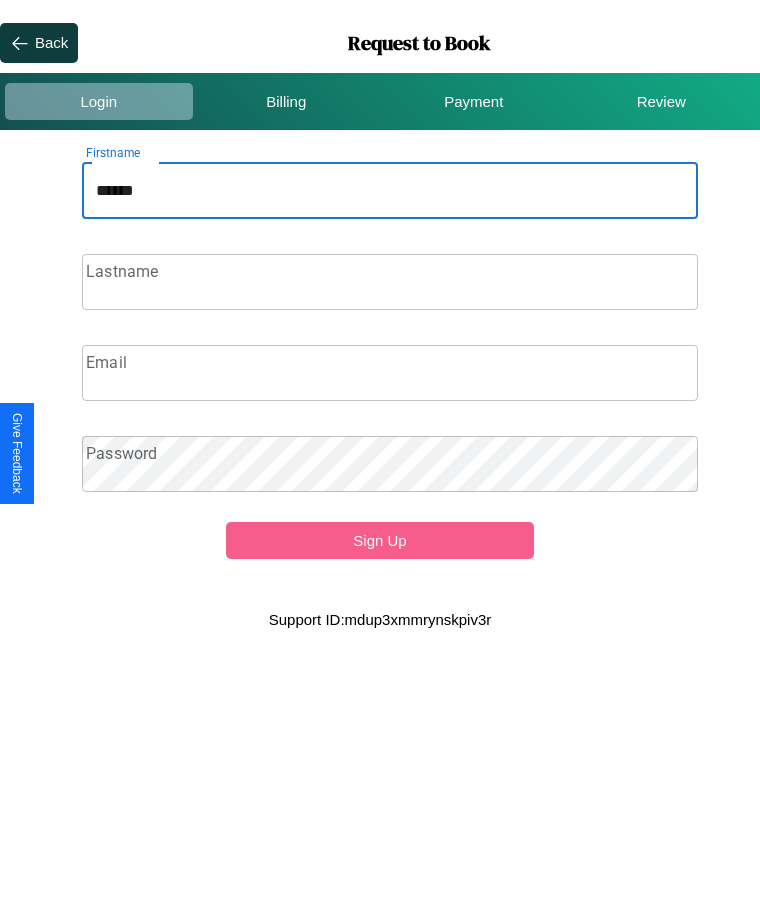 type on "******" 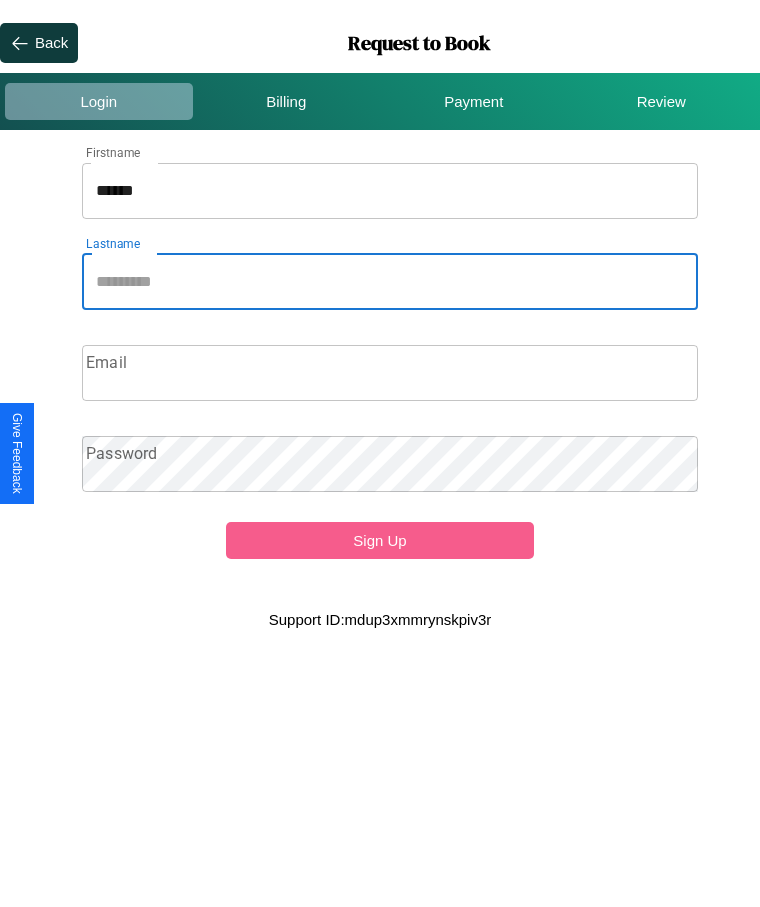click on "Lastname" at bounding box center (390, 282) 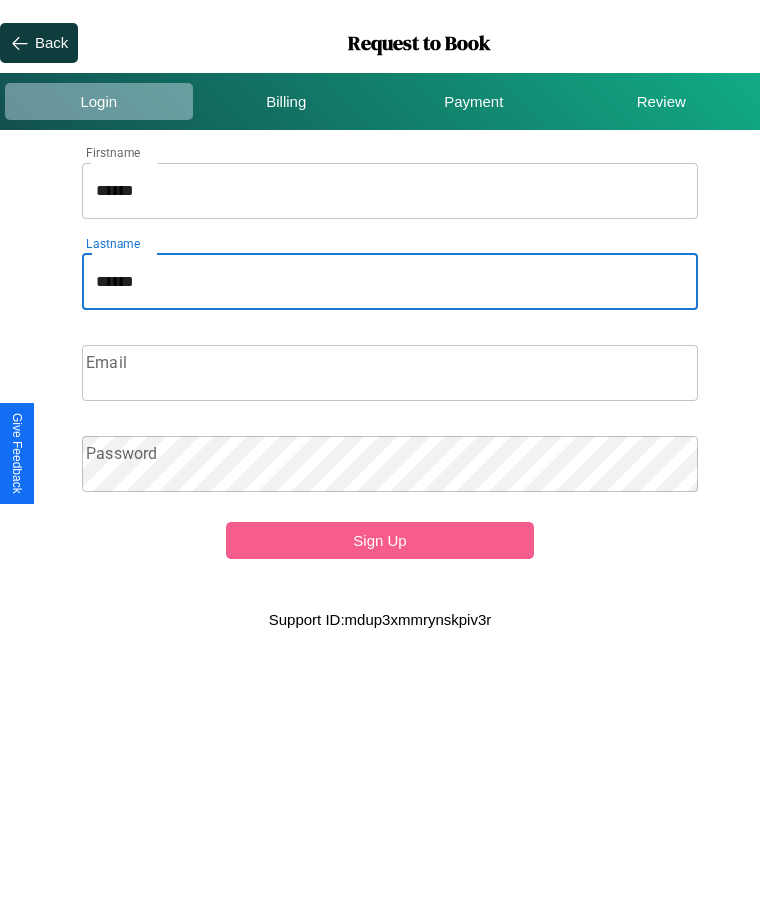 type on "******" 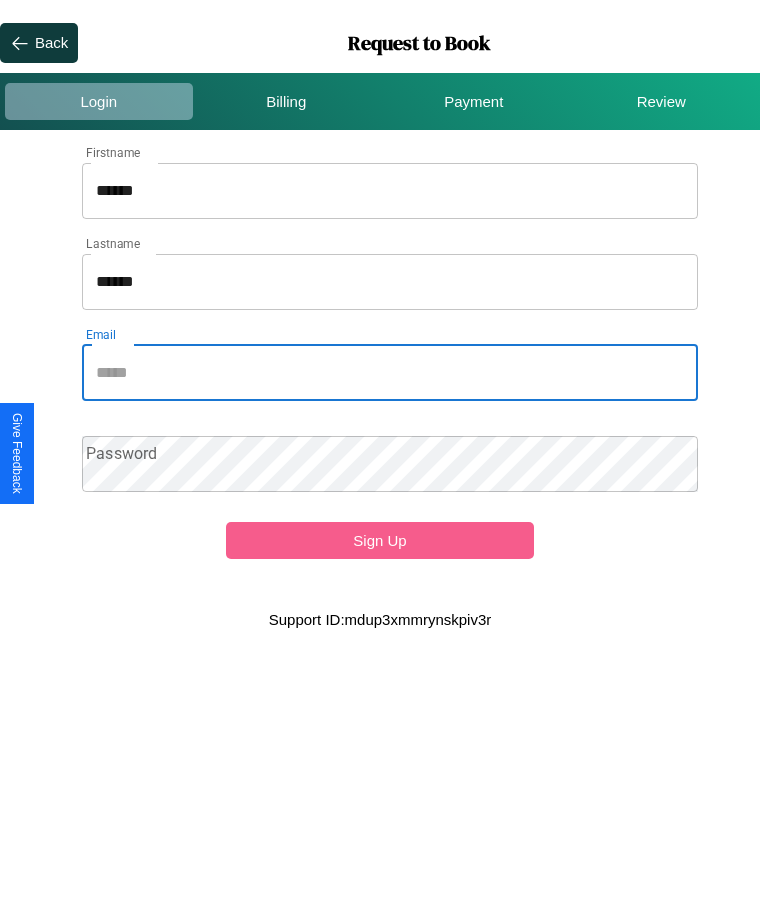 click on "Email" at bounding box center [390, 373] 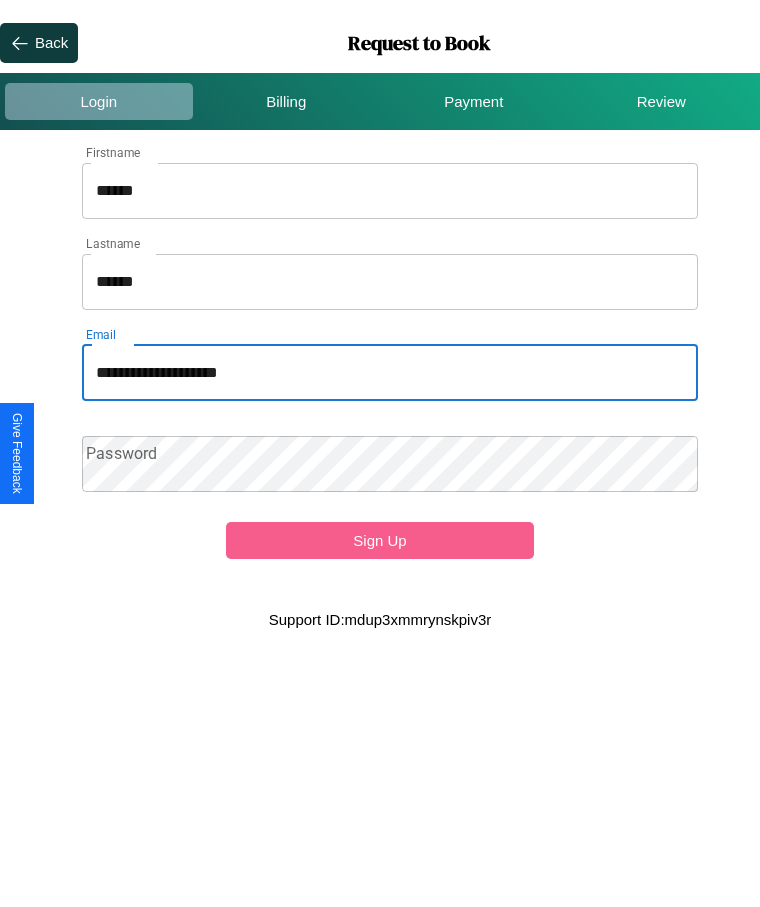 type on "**********" 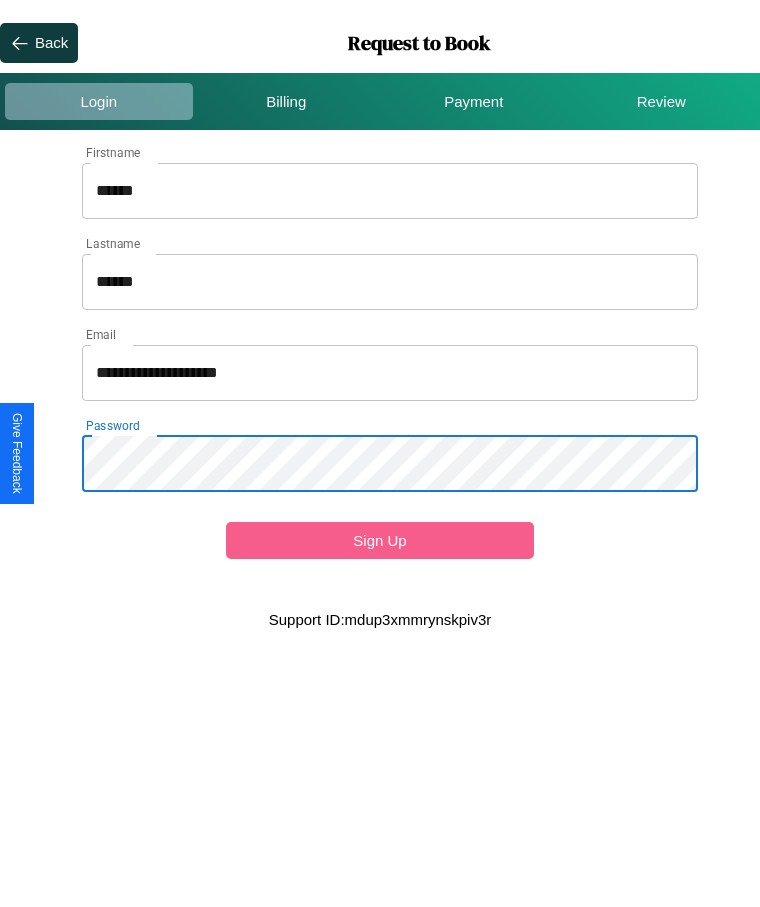 click on "Sign Up" at bounding box center [380, 540] 